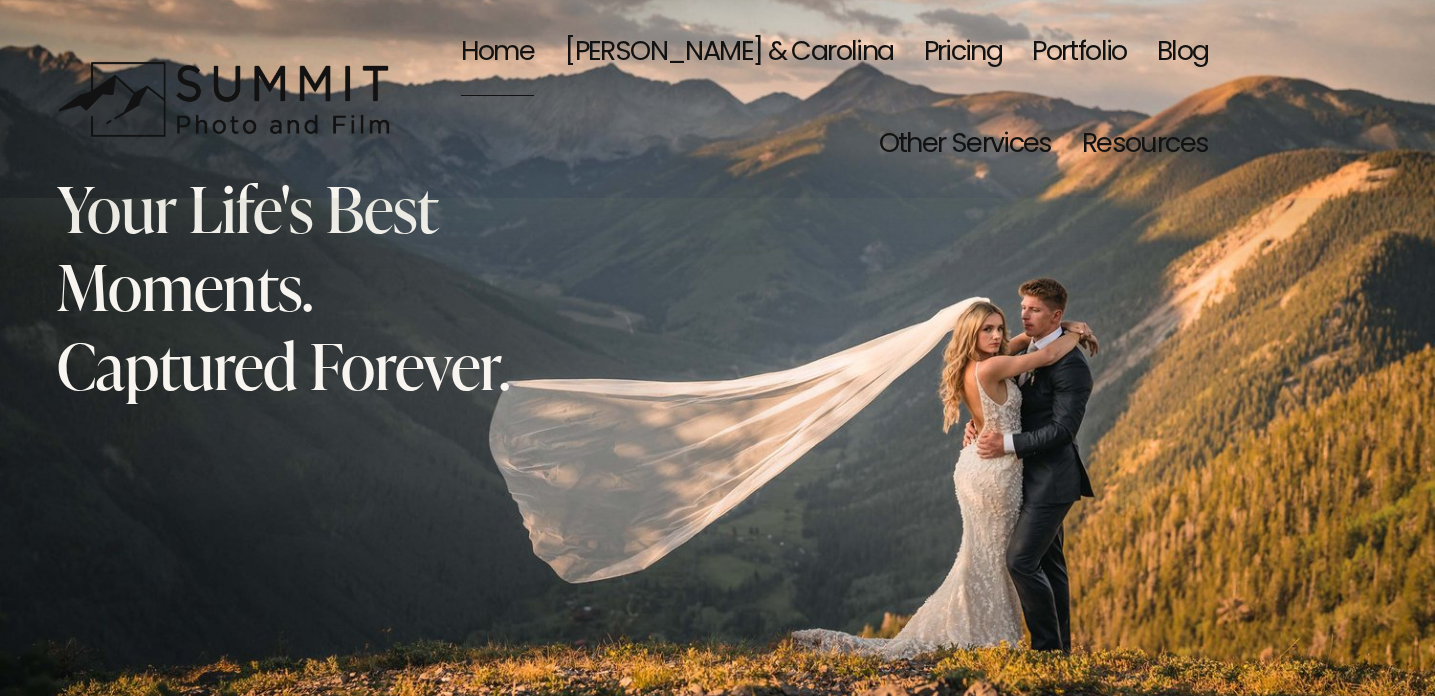 scroll, scrollTop: 0, scrollLeft: 0, axis: both 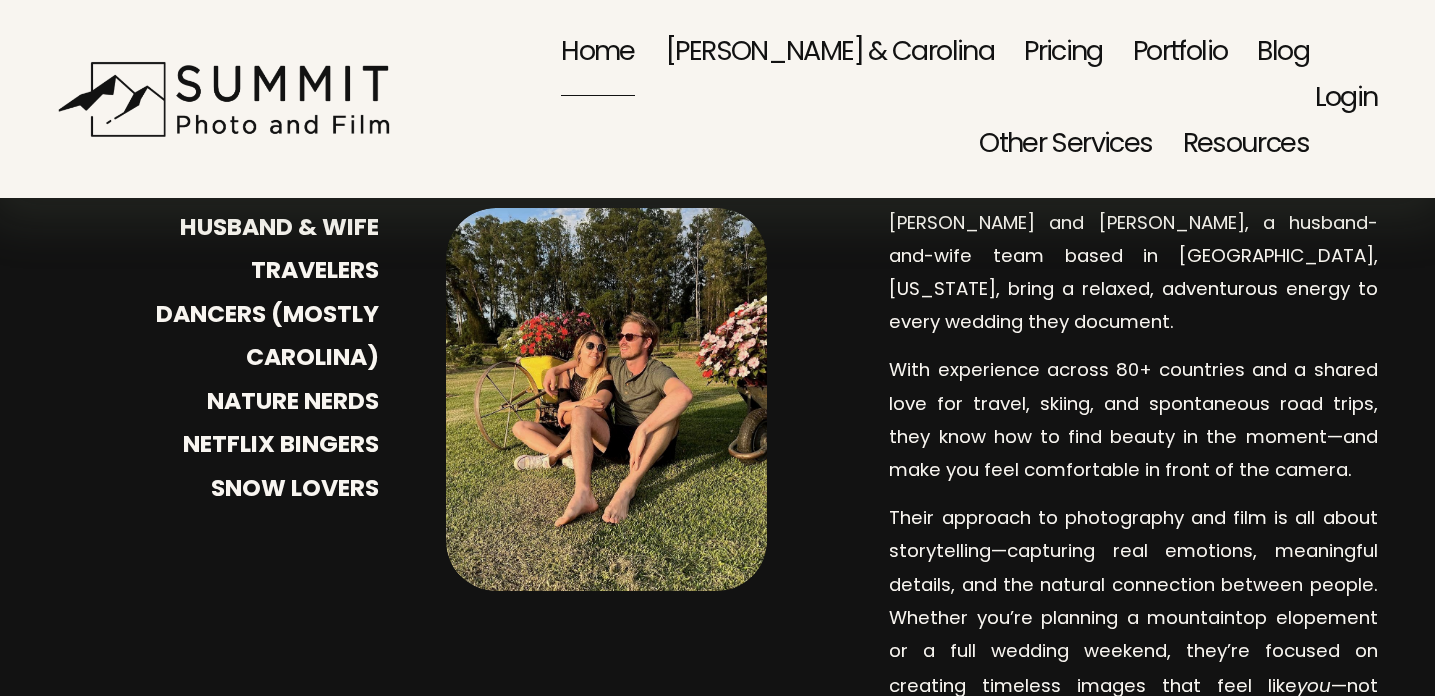 click on "More About Dale & Carolina" at bounding box center [717, 852] 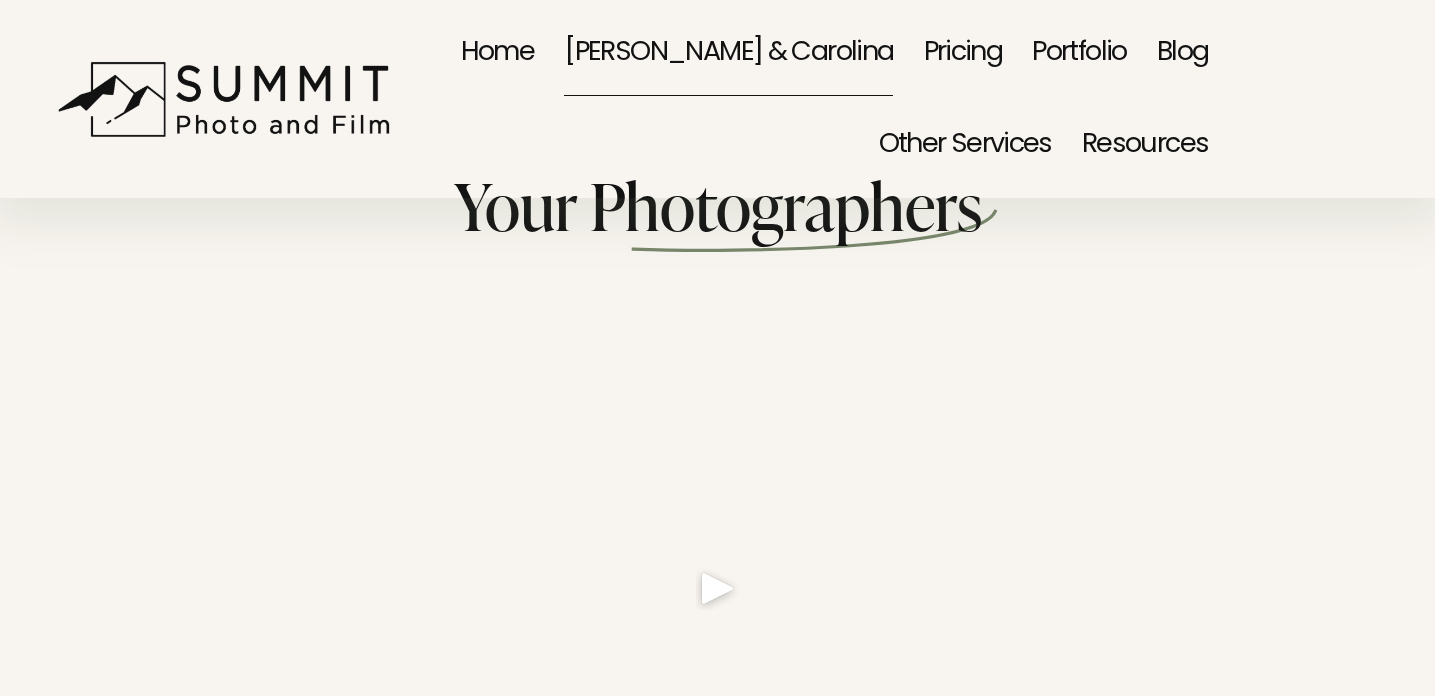 scroll, scrollTop: 0, scrollLeft: 0, axis: both 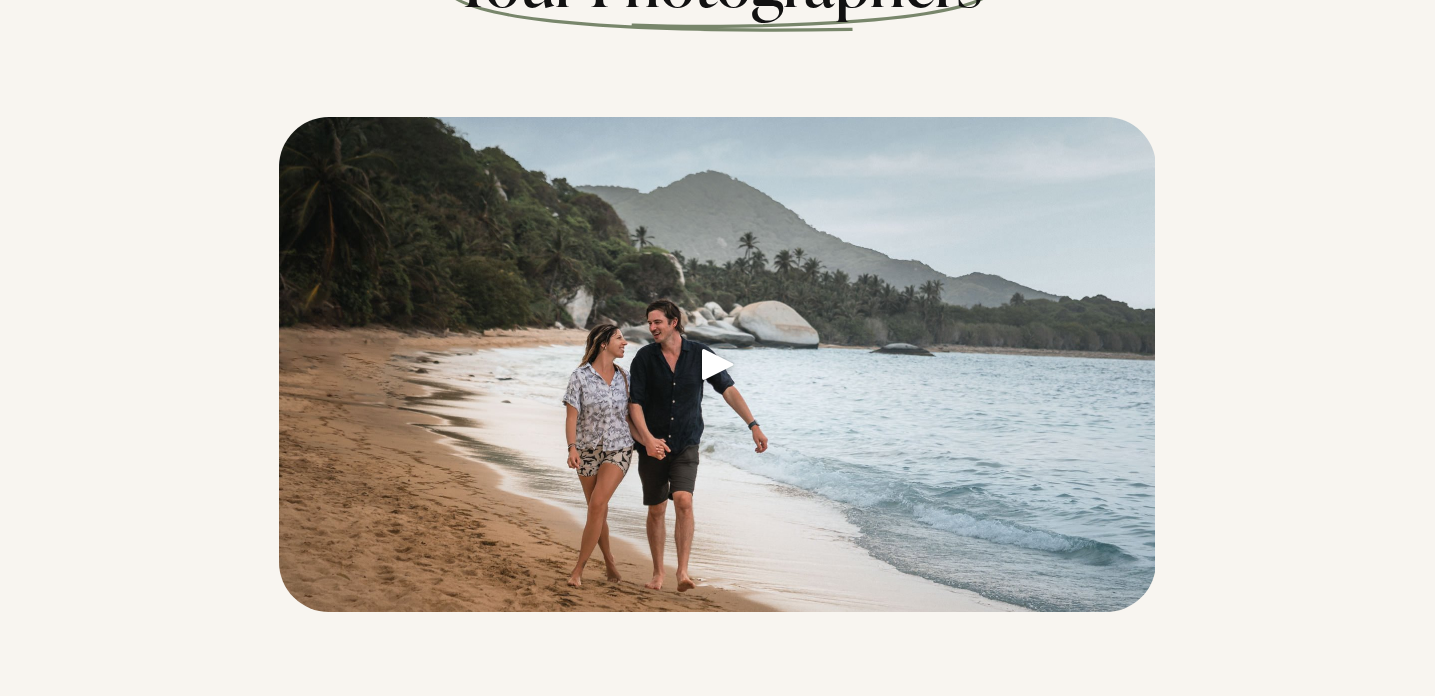 click 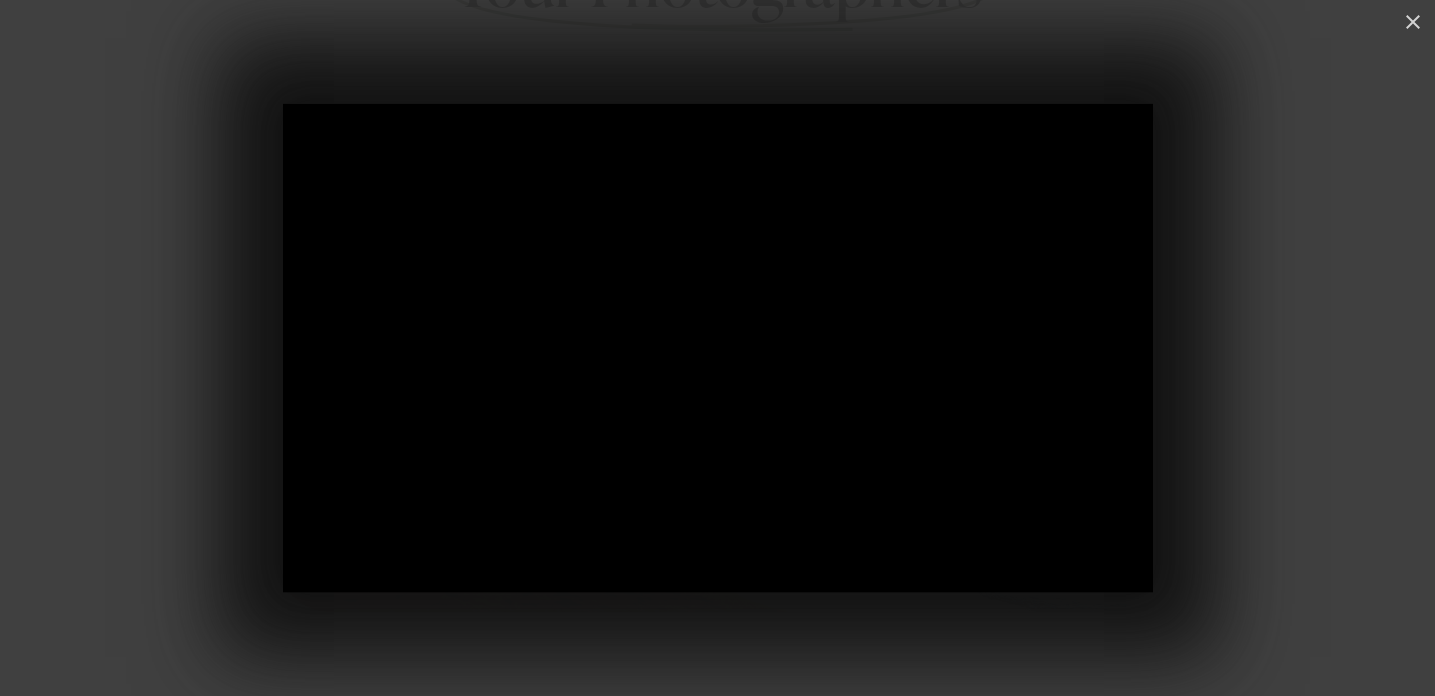click at bounding box center (717, 348) 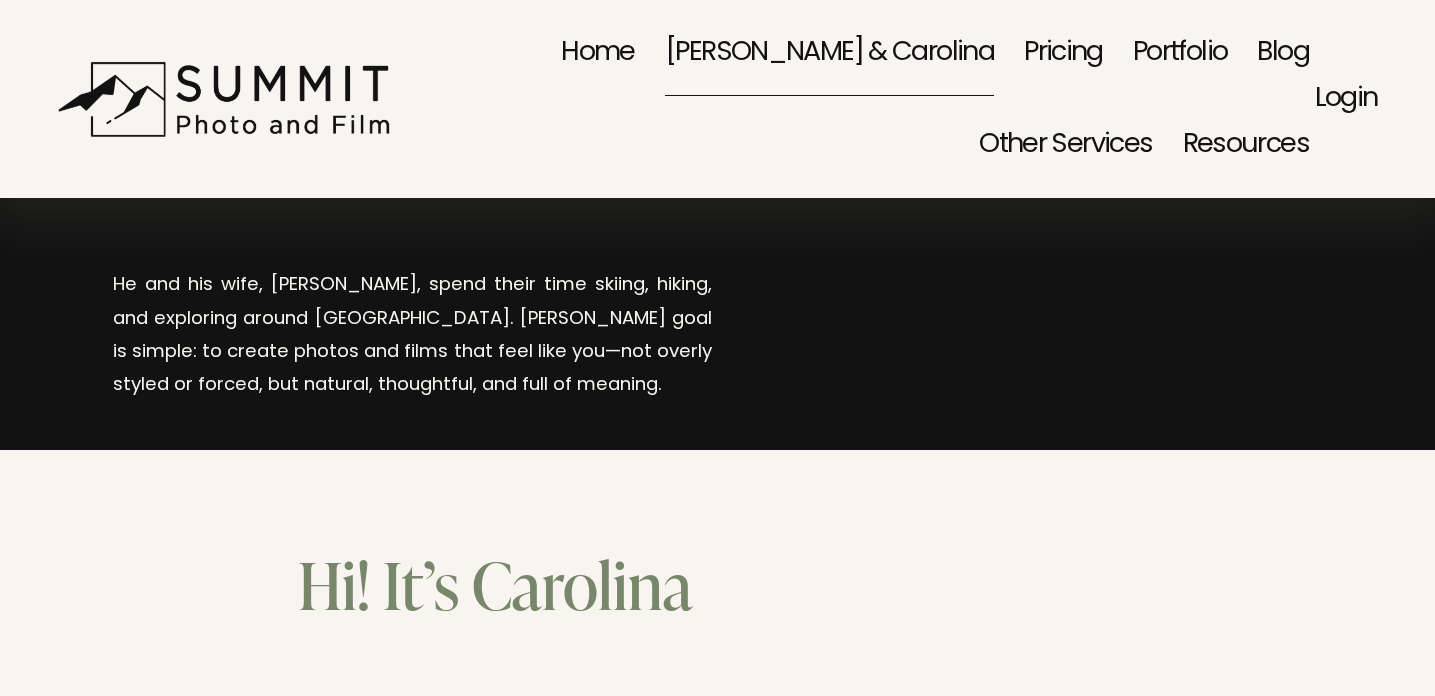 scroll, scrollTop: 1730, scrollLeft: 0, axis: vertical 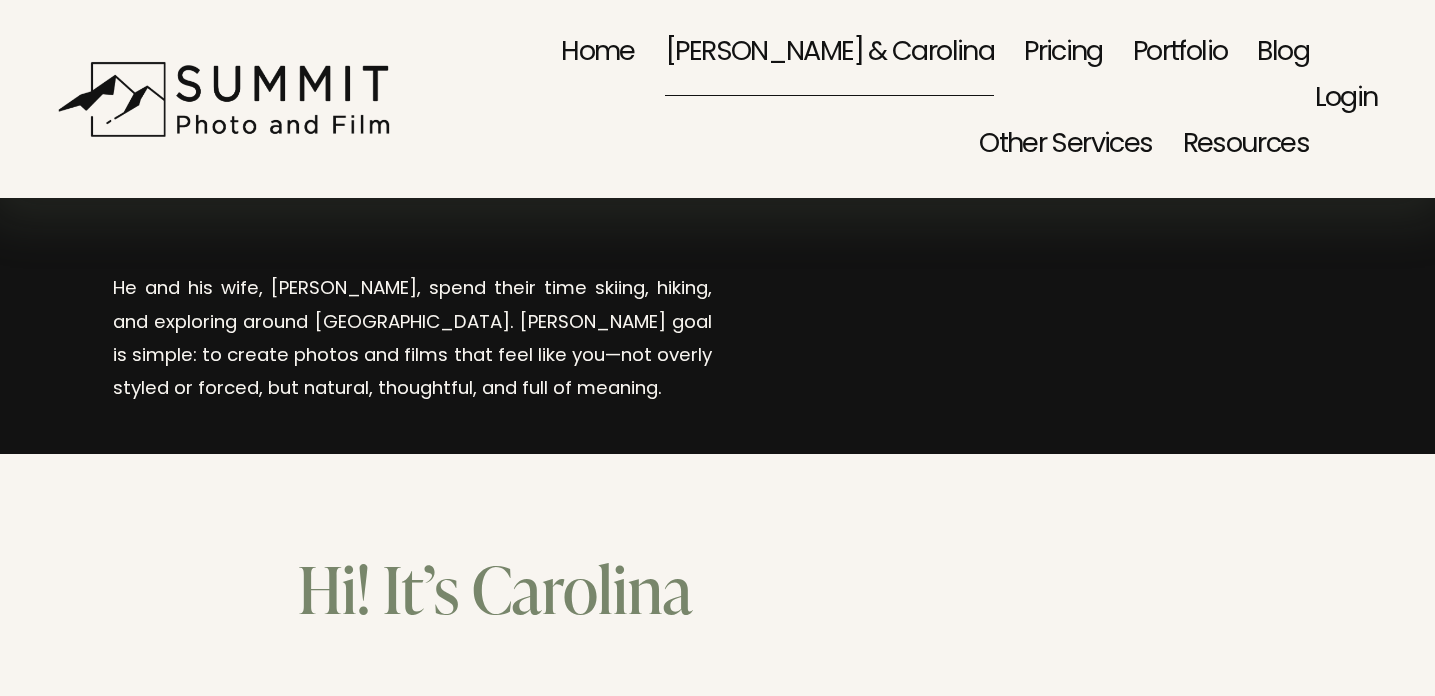 click on "Portfolio" at bounding box center [1180, 53] 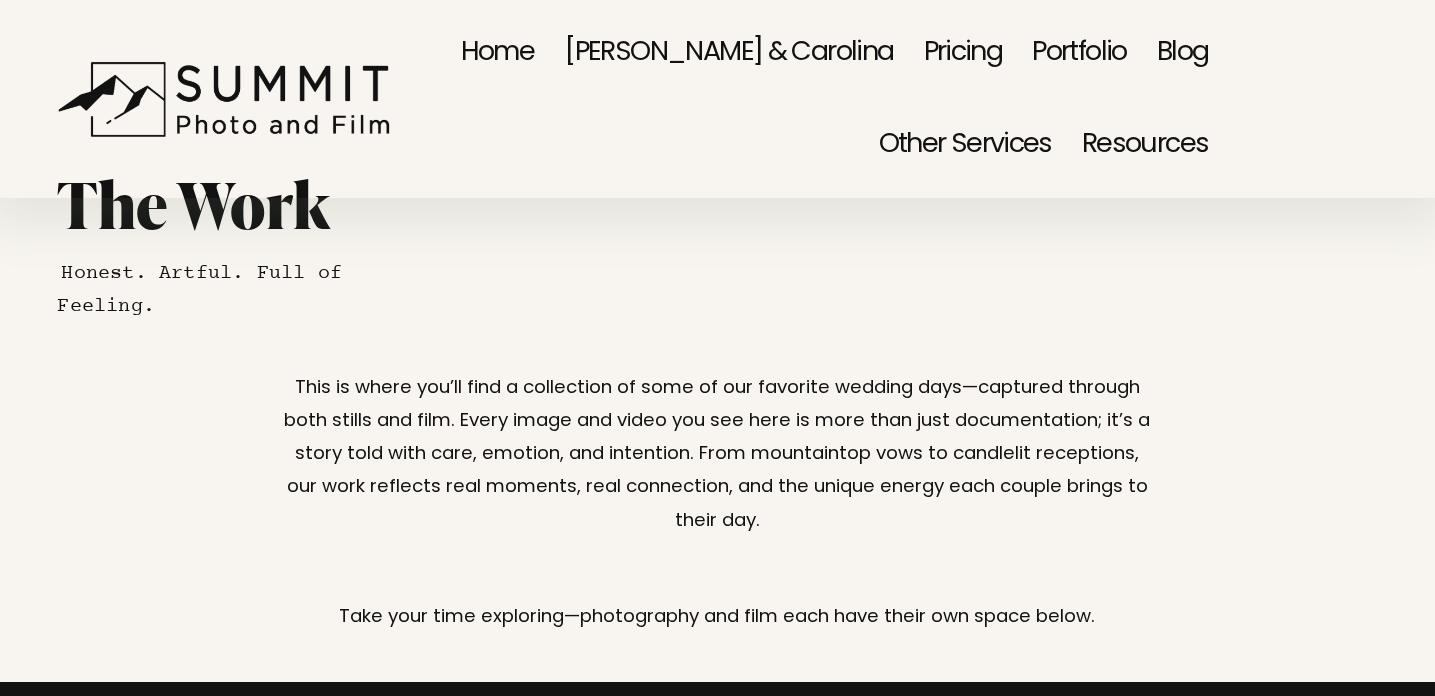 scroll, scrollTop: 0, scrollLeft: 0, axis: both 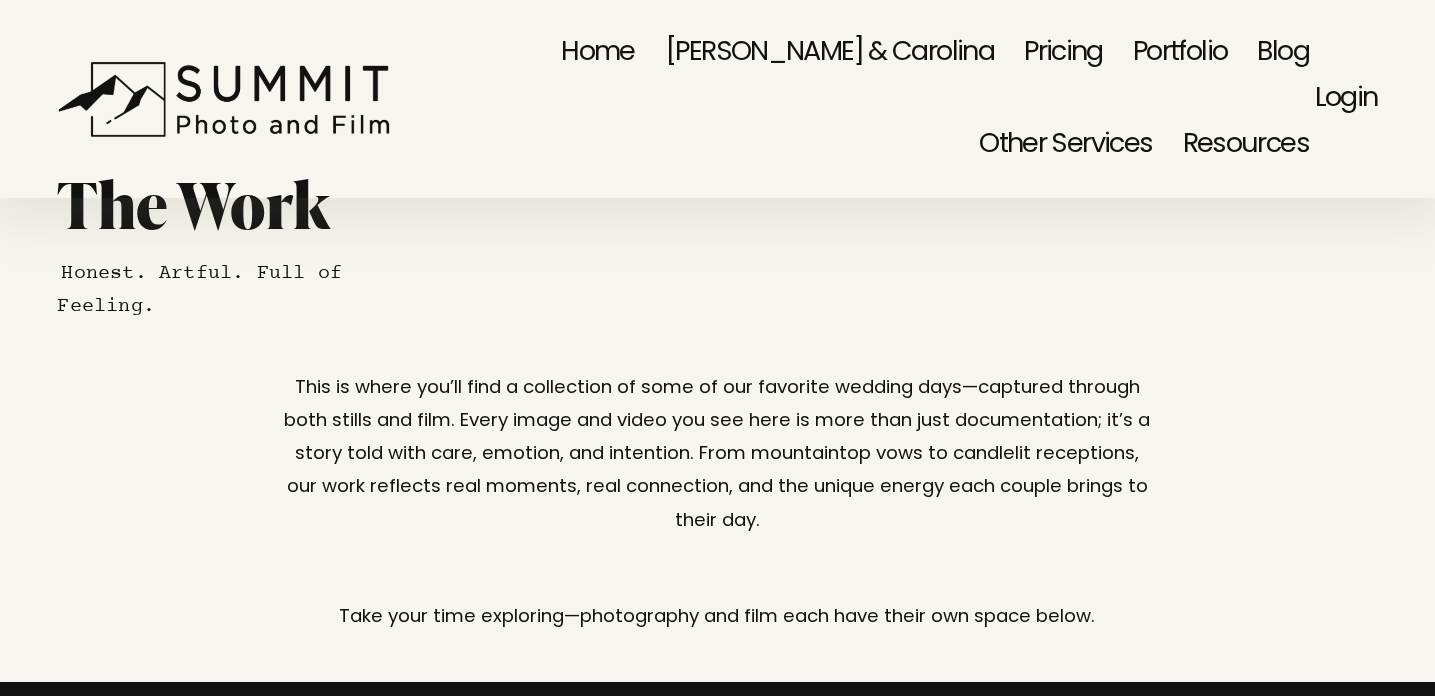 click on "Pricing" at bounding box center (1063, 53) 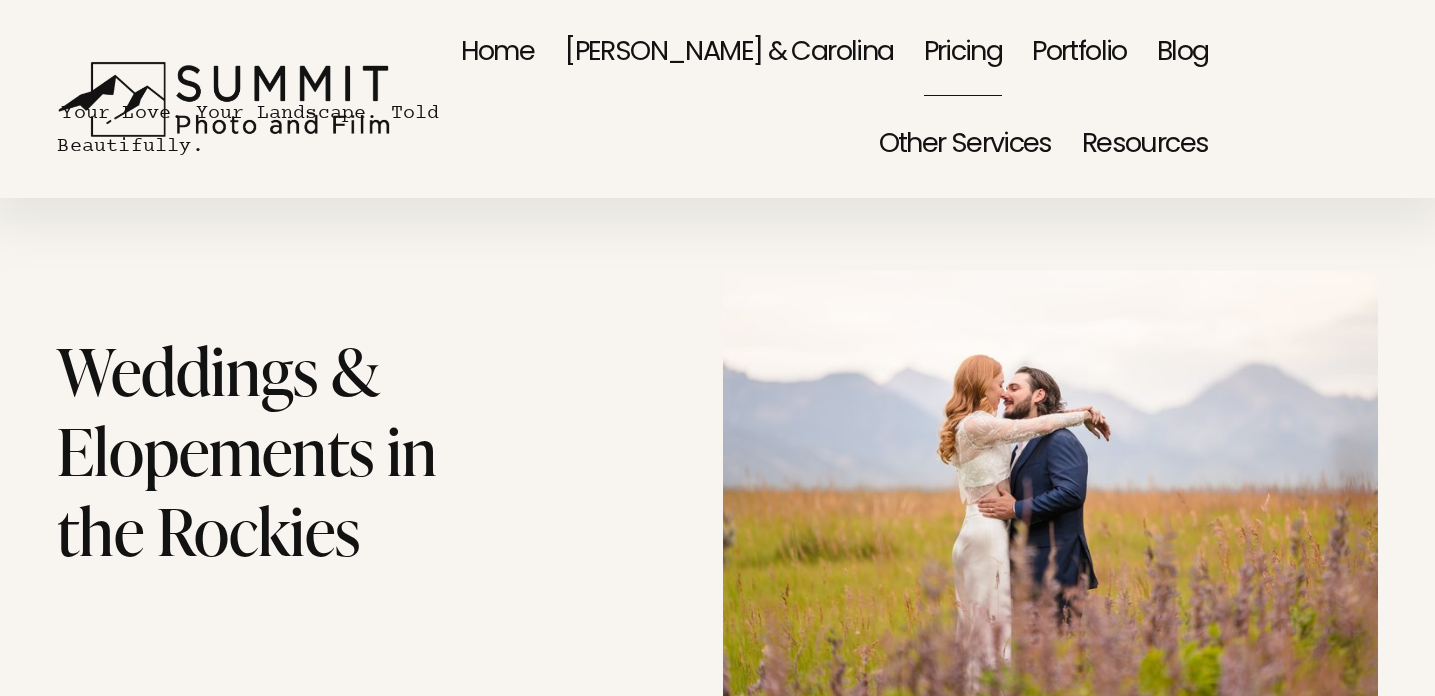 scroll, scrollTop: 0, scrollLeft: 0, axis: both 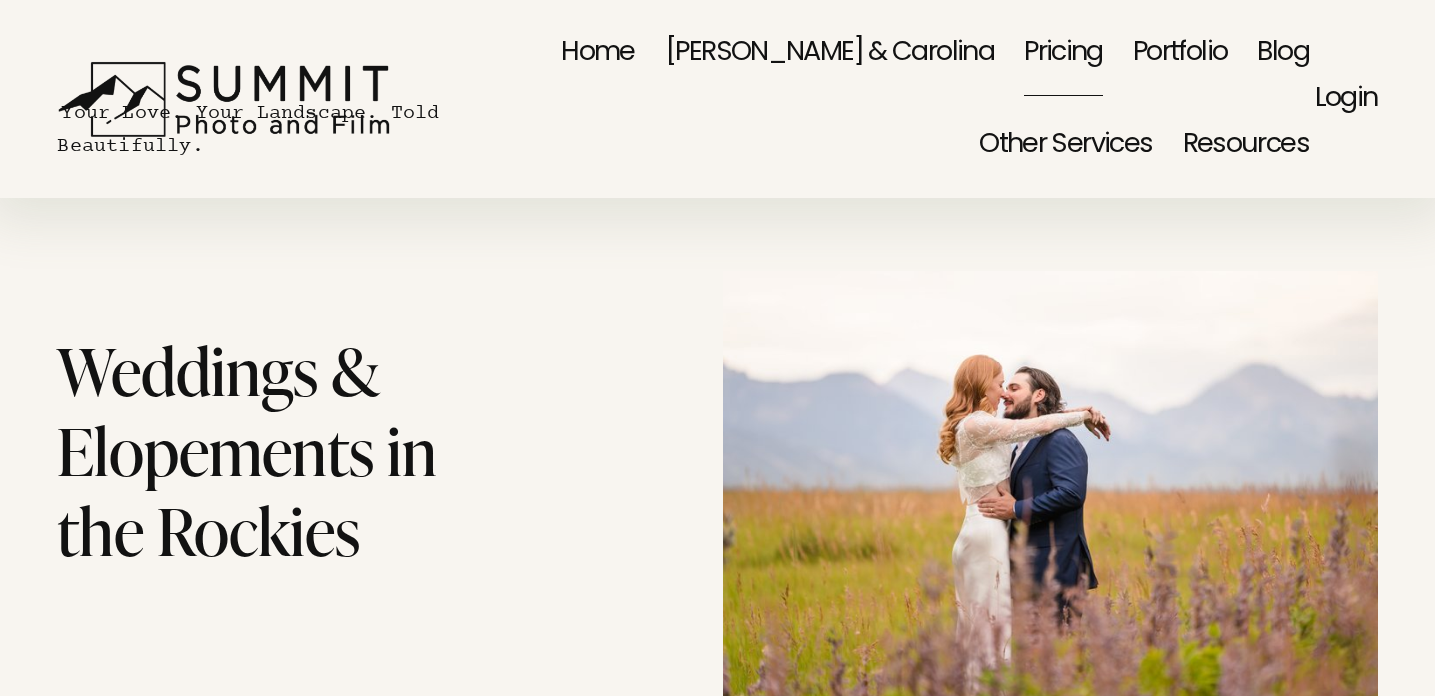 click on "Home" at bounding box center (598, 53) 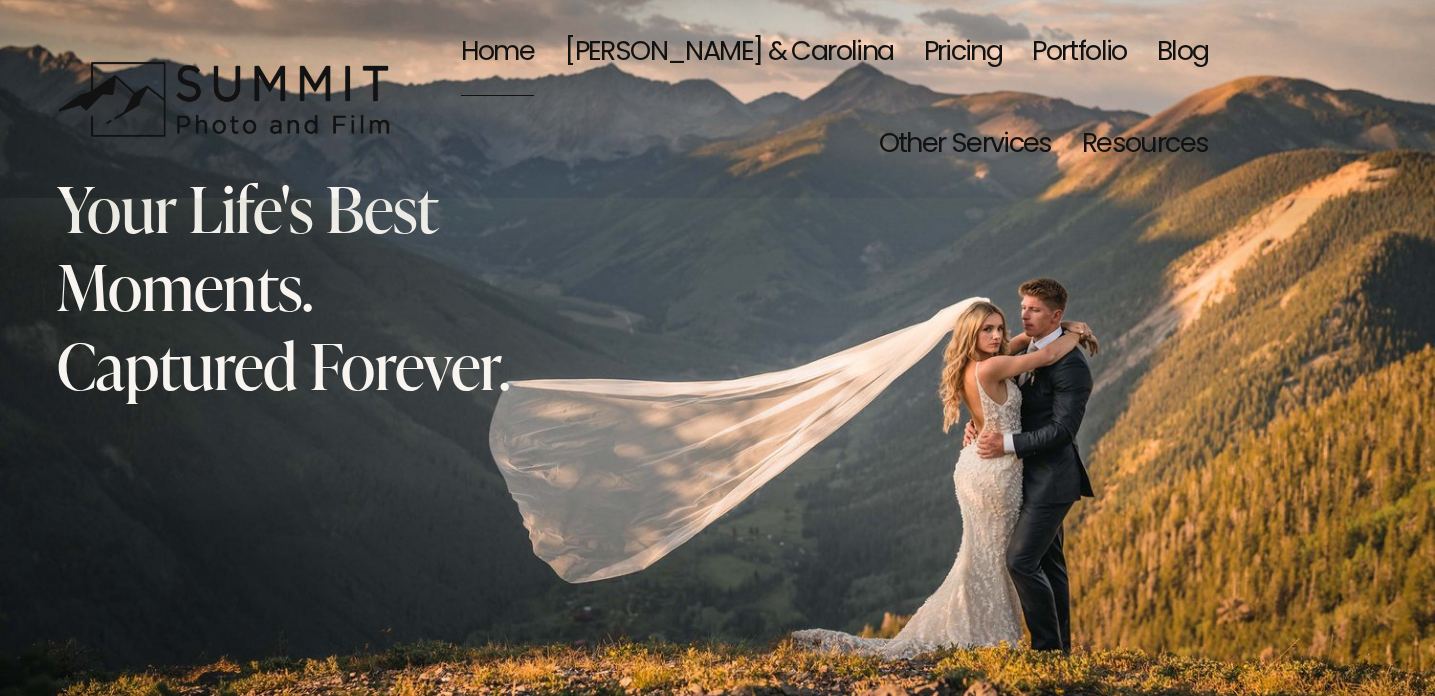 scroll, scrollTop: 0, scrollLeft: 0, axis: both 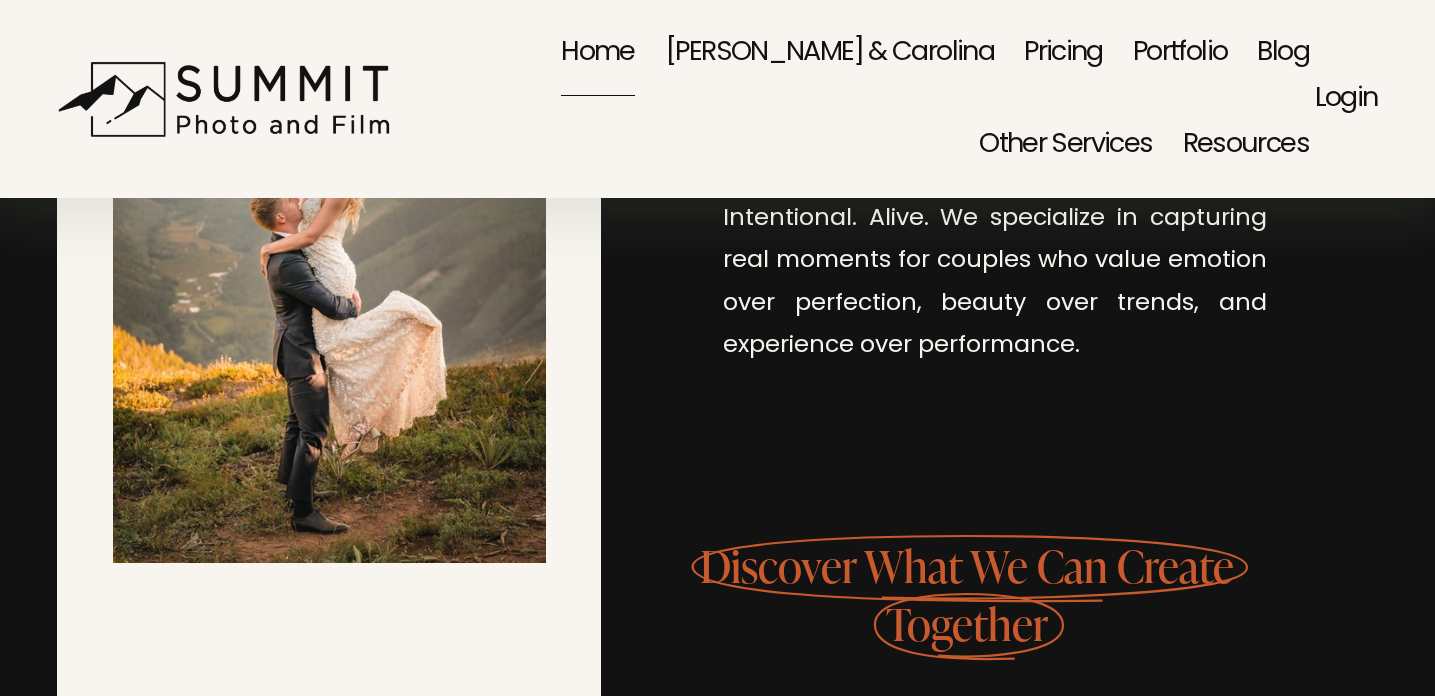 click on "Portfolio" at bounding box center [1180, 53] 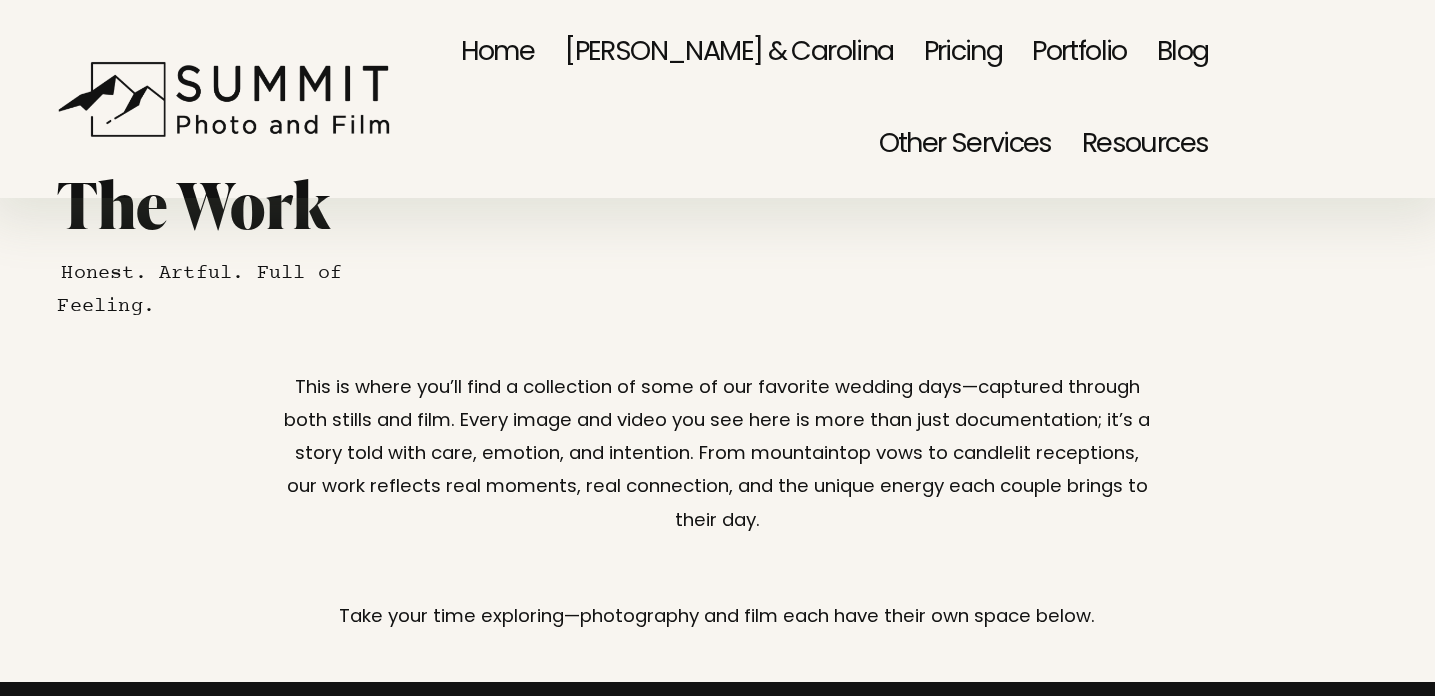 scroll, scrollTop: 0, scrollLeft: 0, axis: both 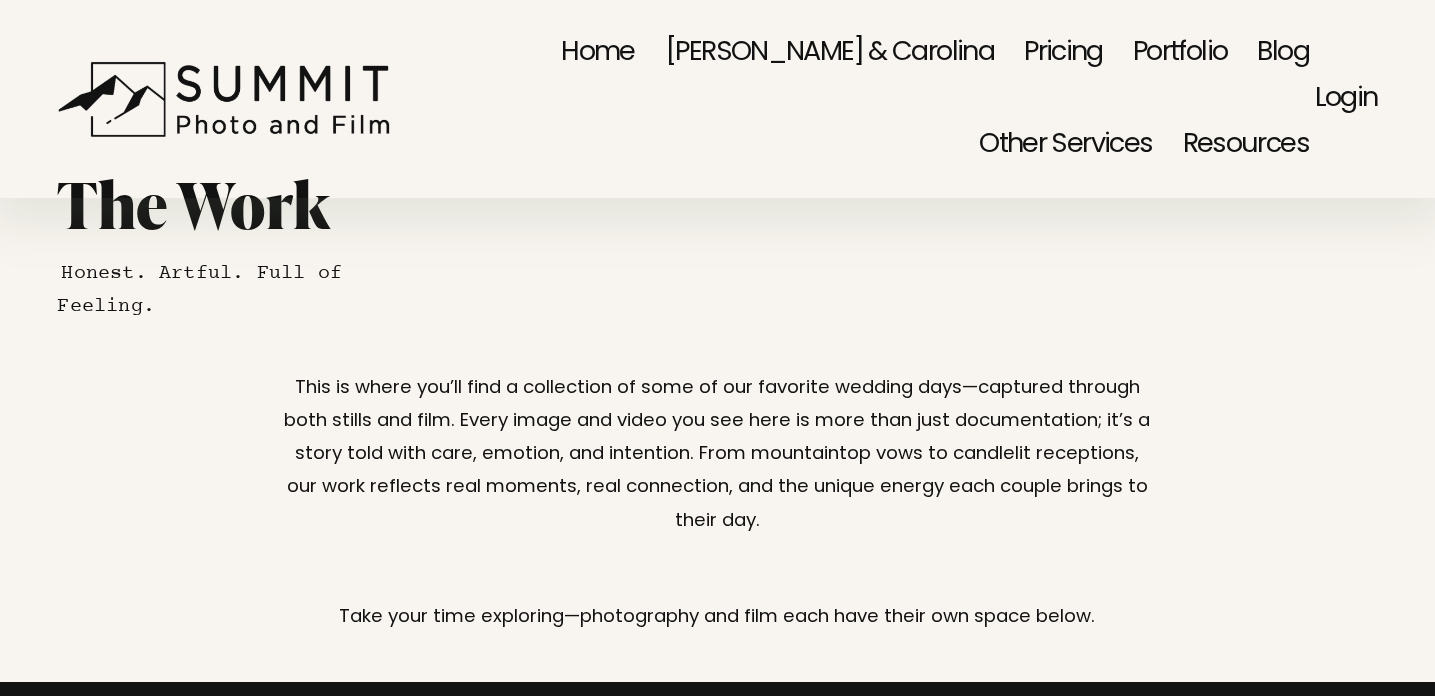 click on "Home" at bounding box center [598, 53] 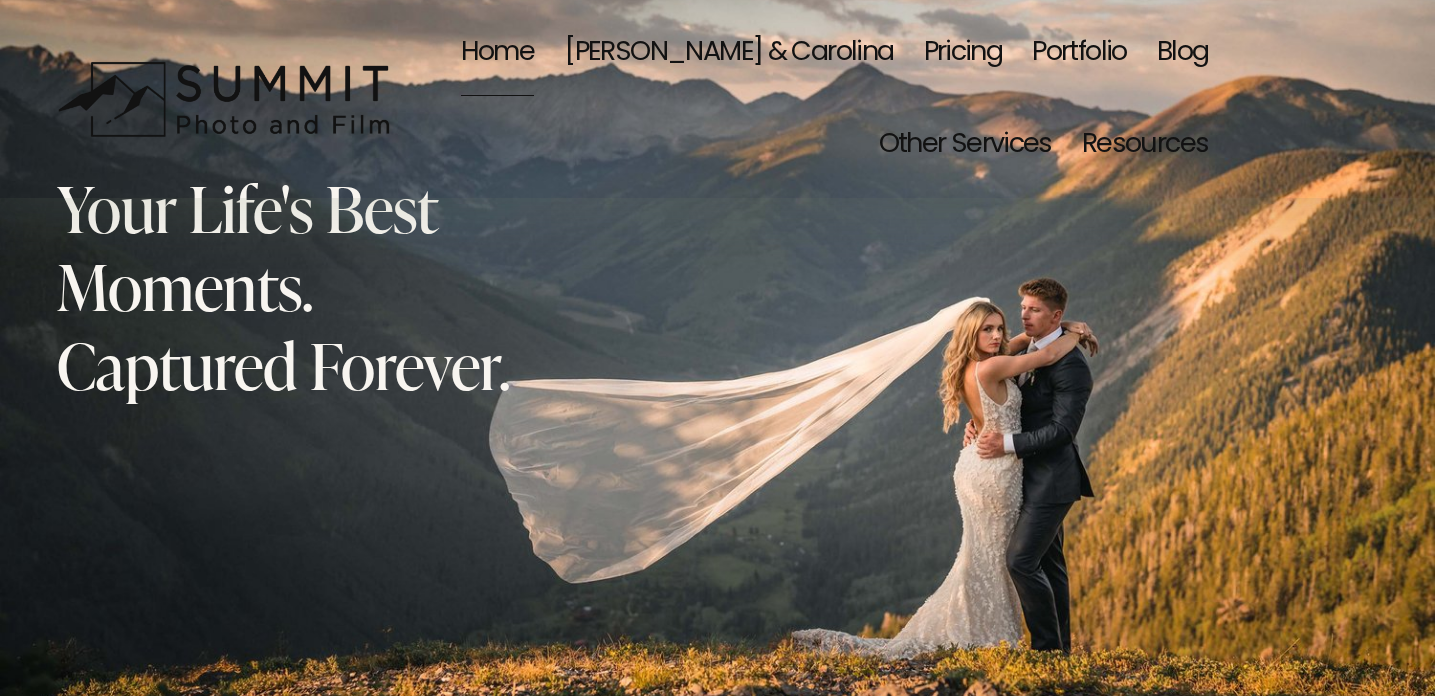 scroll, scrollTop: 0, scrollLeft: 0, axis: both 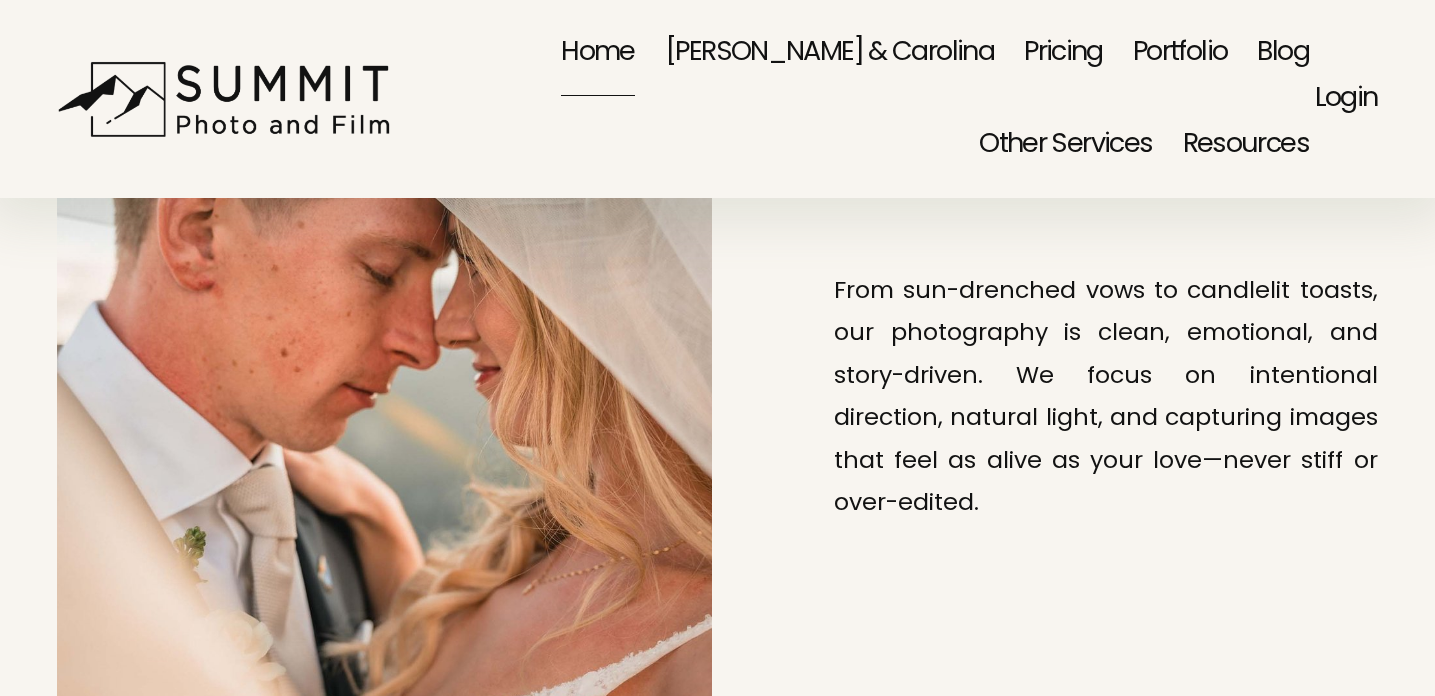 click on "View the Photo Gallery" at bounding box center [1050, 716] 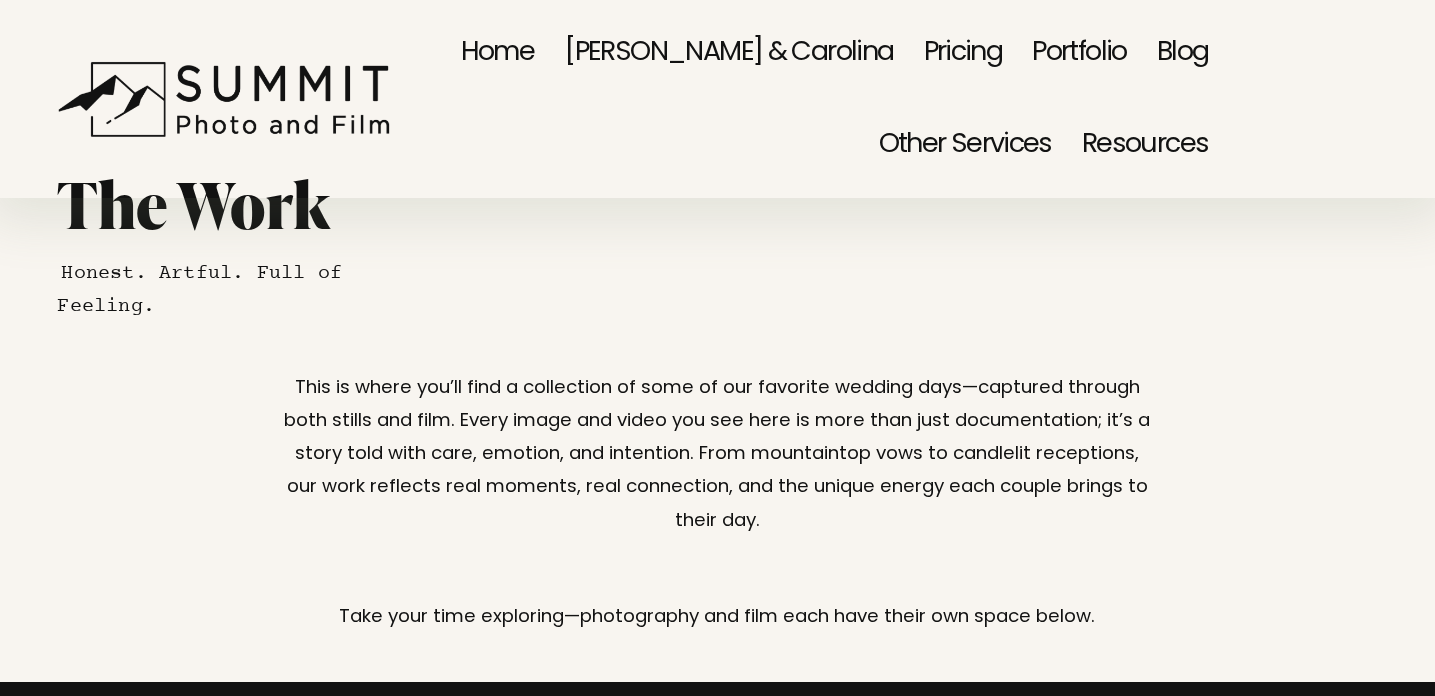 scroll, scrollTop: 0, scrollLeft: 0, axis: both 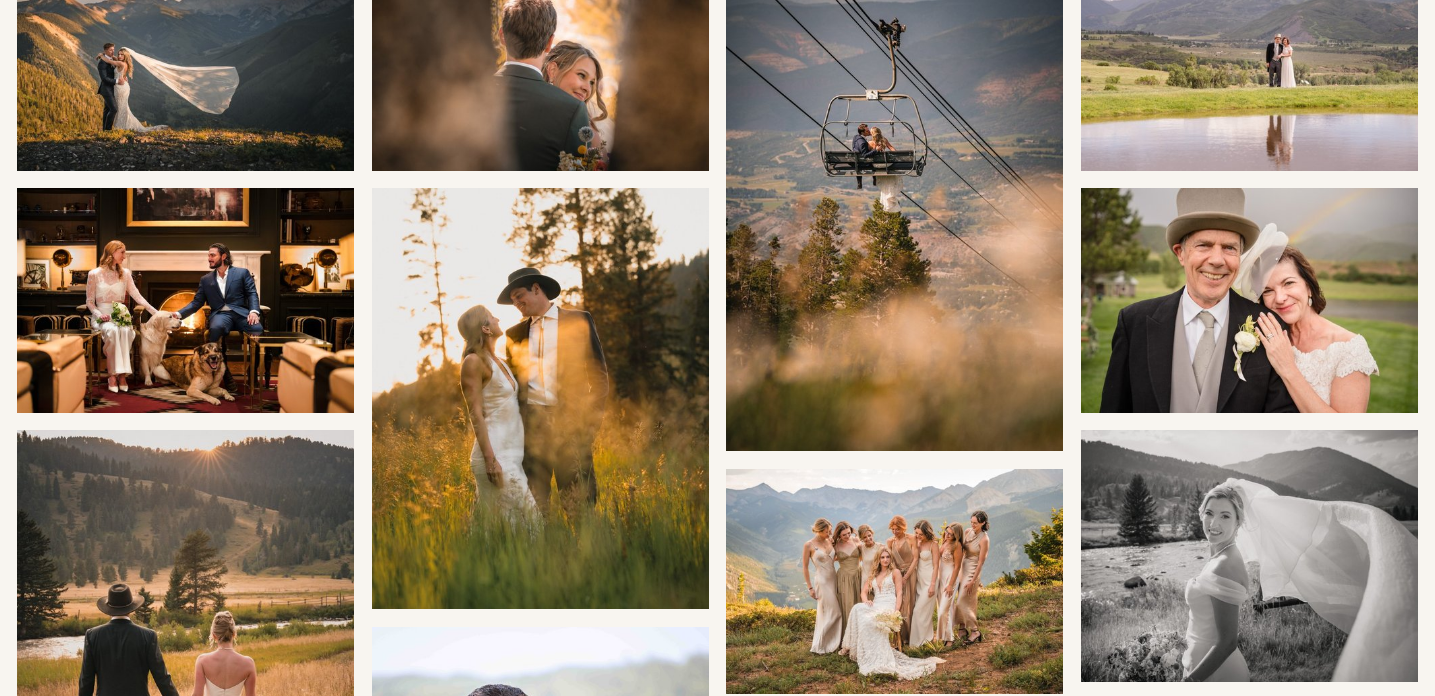 click at bounding box center (185, 300) 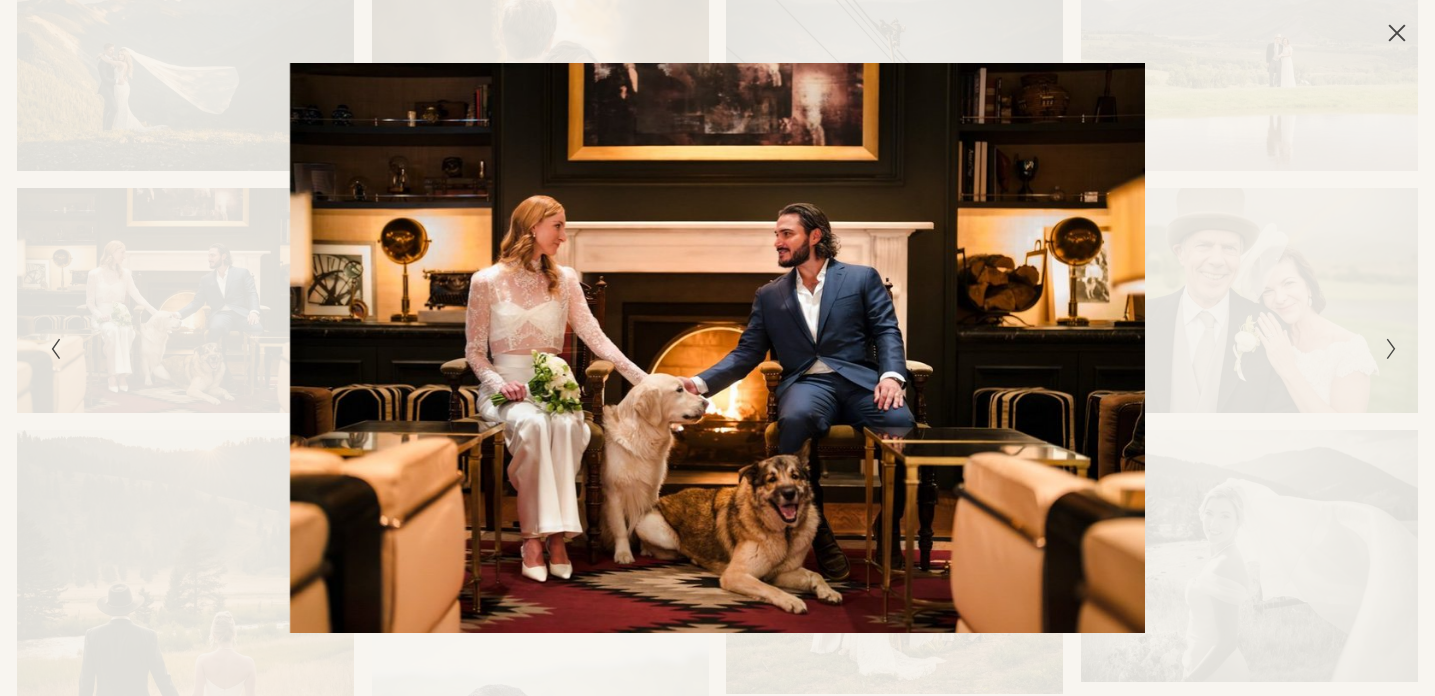 click at bounding box center [380, 348] 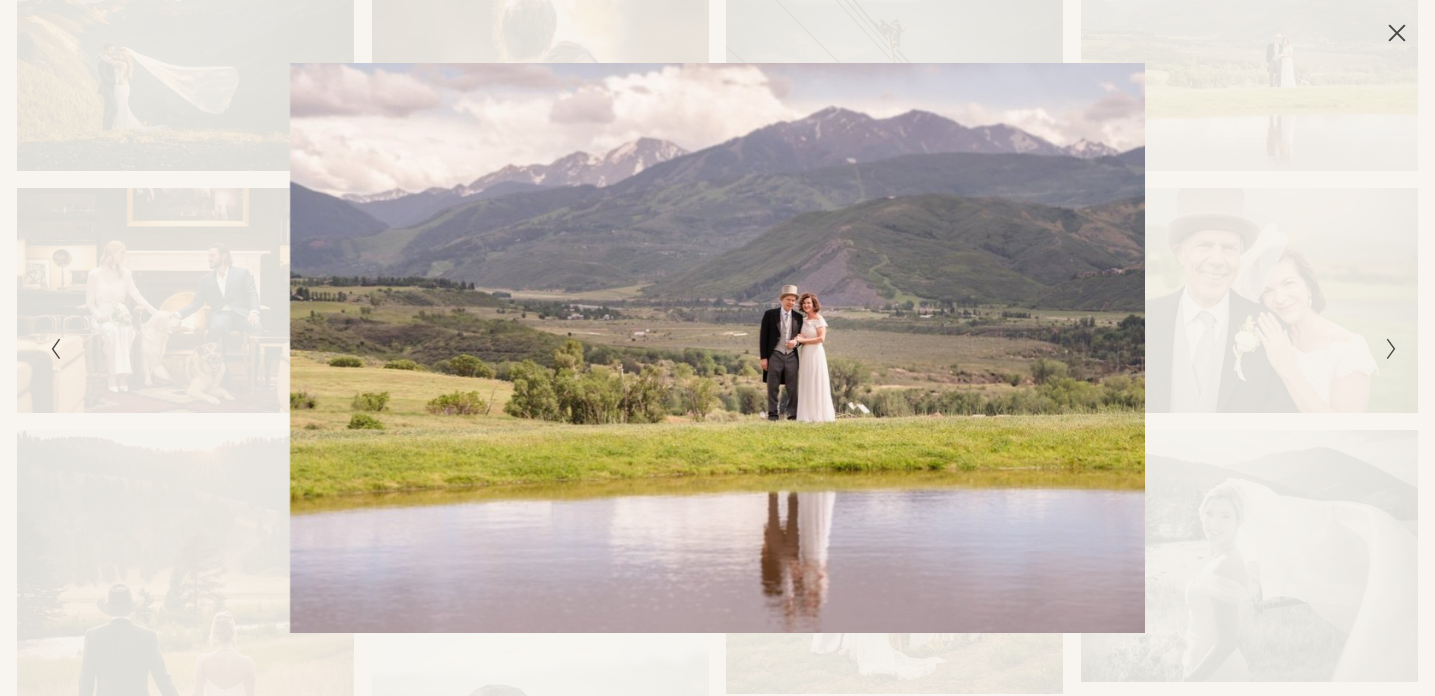 click 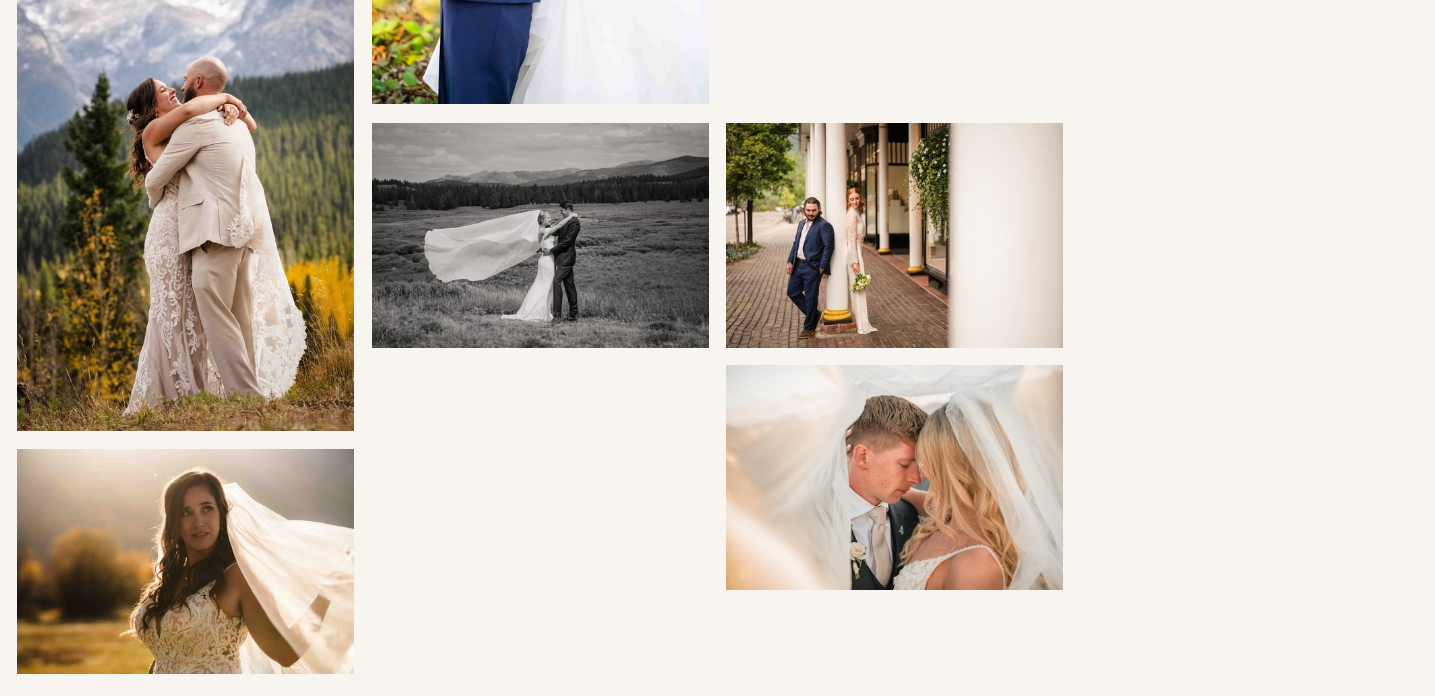 scroll, scrollTop: 2178, scrollLeft: 0, axis: vertical 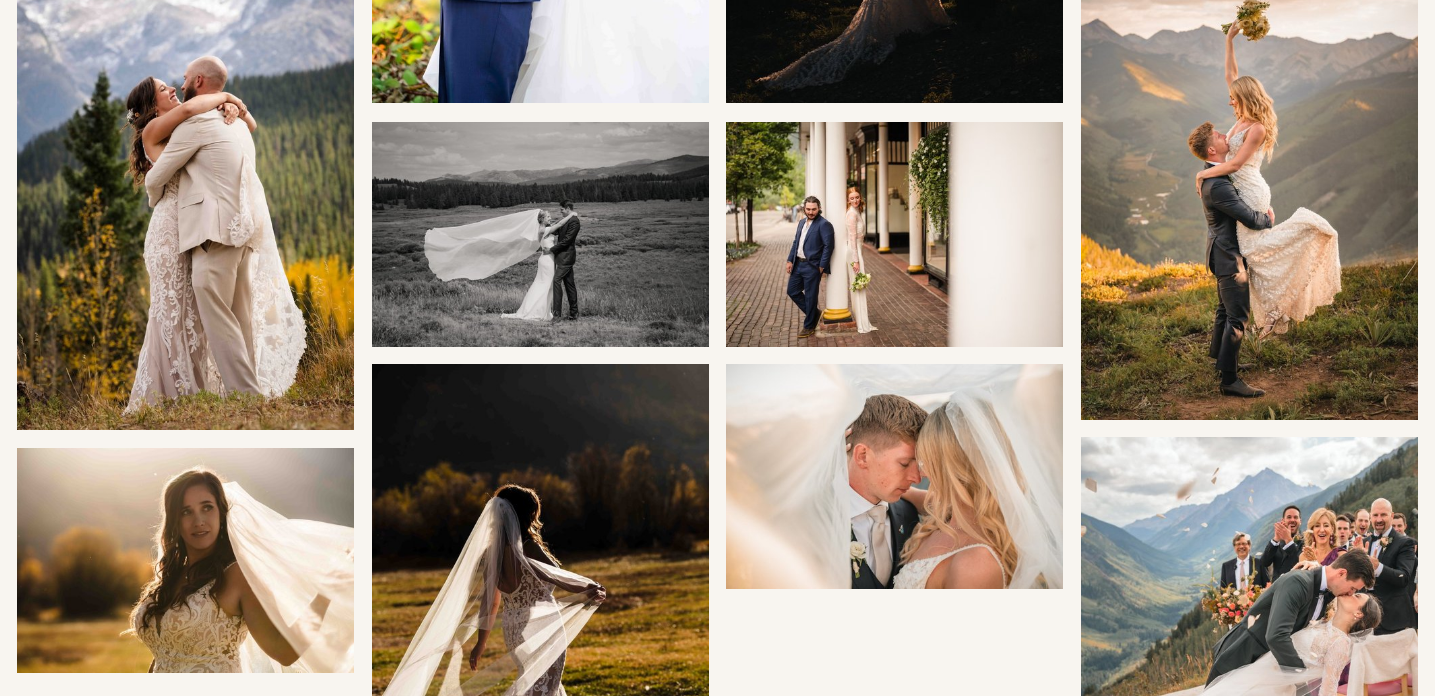 click at bounding box center [1250, 166] 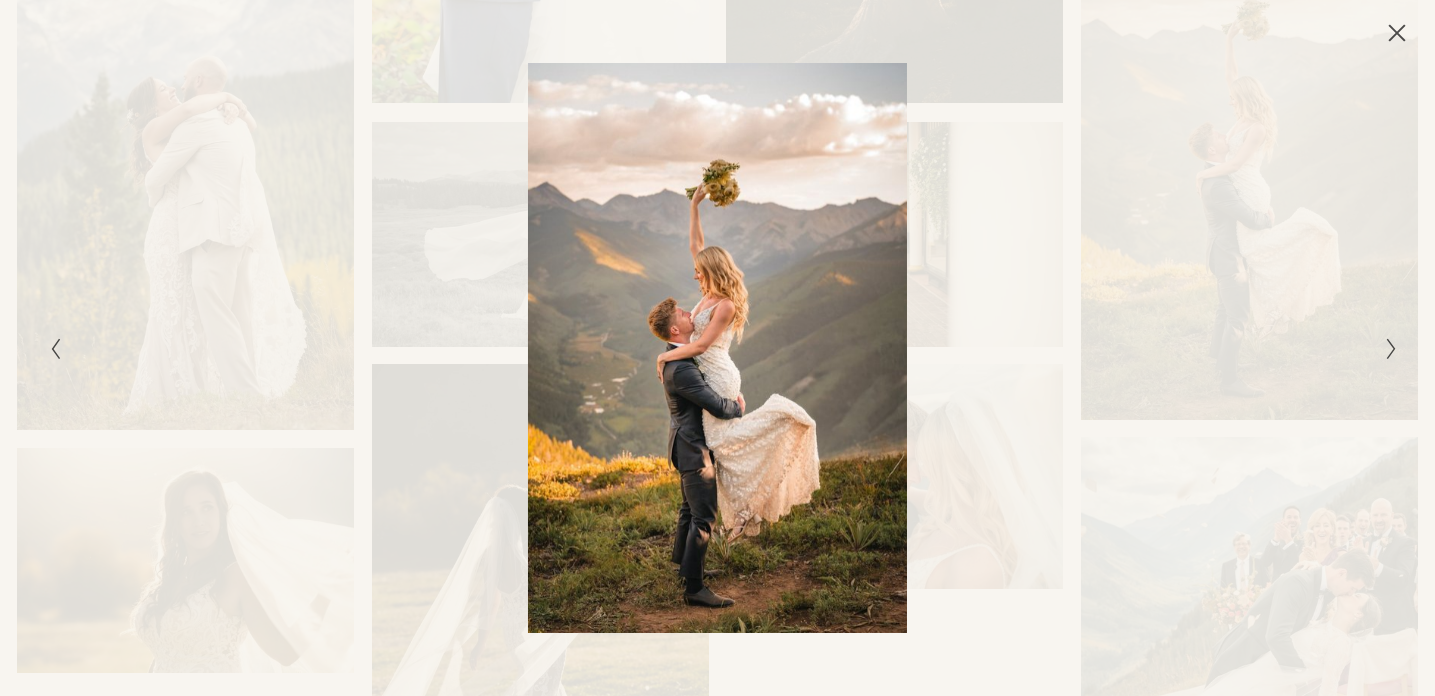 type 